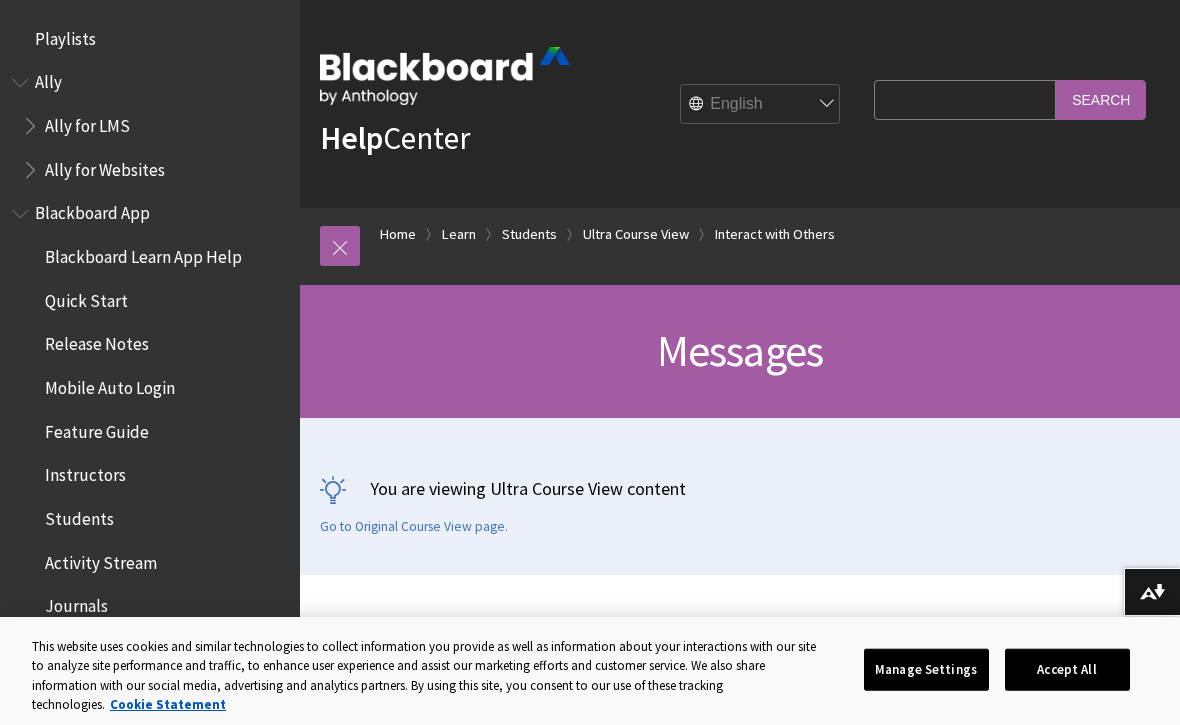 scroll, scrollTop: 5982, scrollLeft: 0, axis: vertical 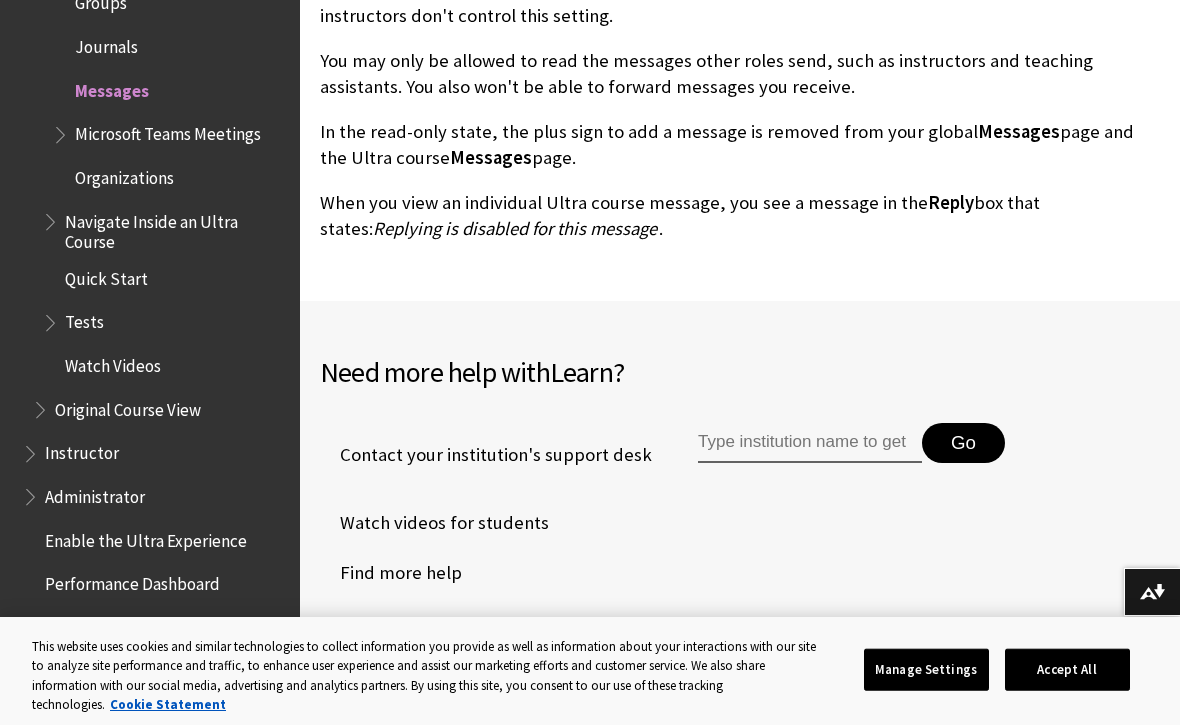 click at bounding box center [810, 443] 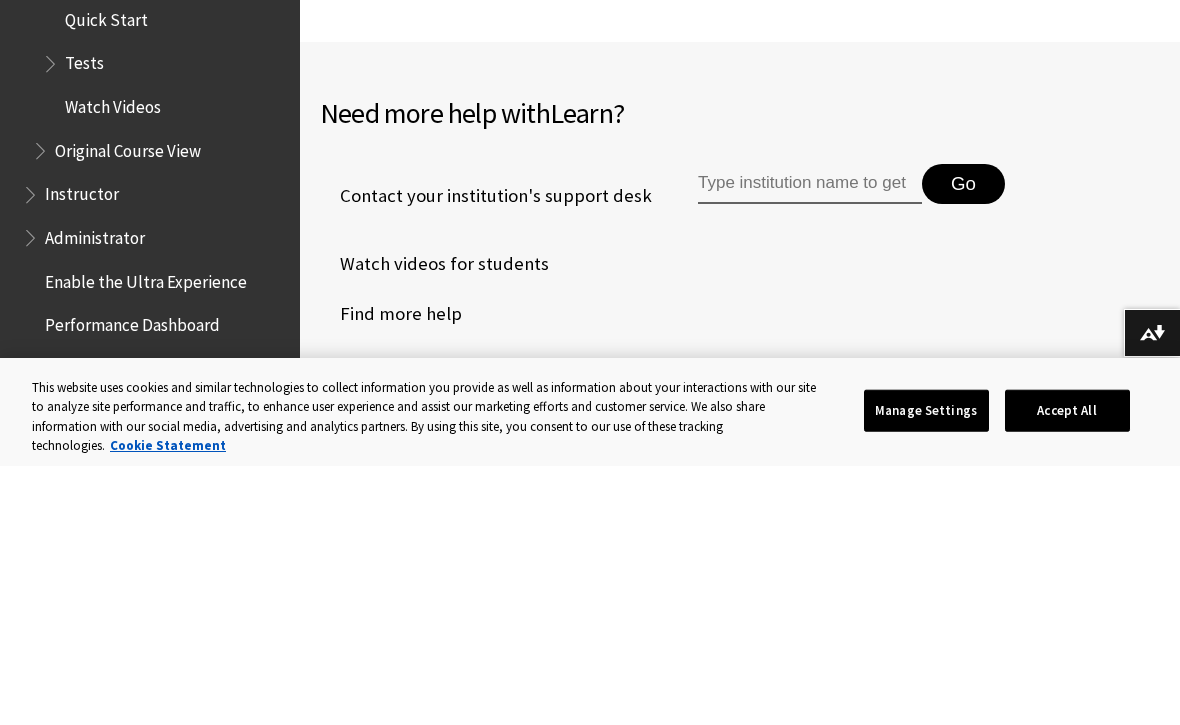 scroll, scrollTop: 6241, scrollLeft: 0, axis: vertical 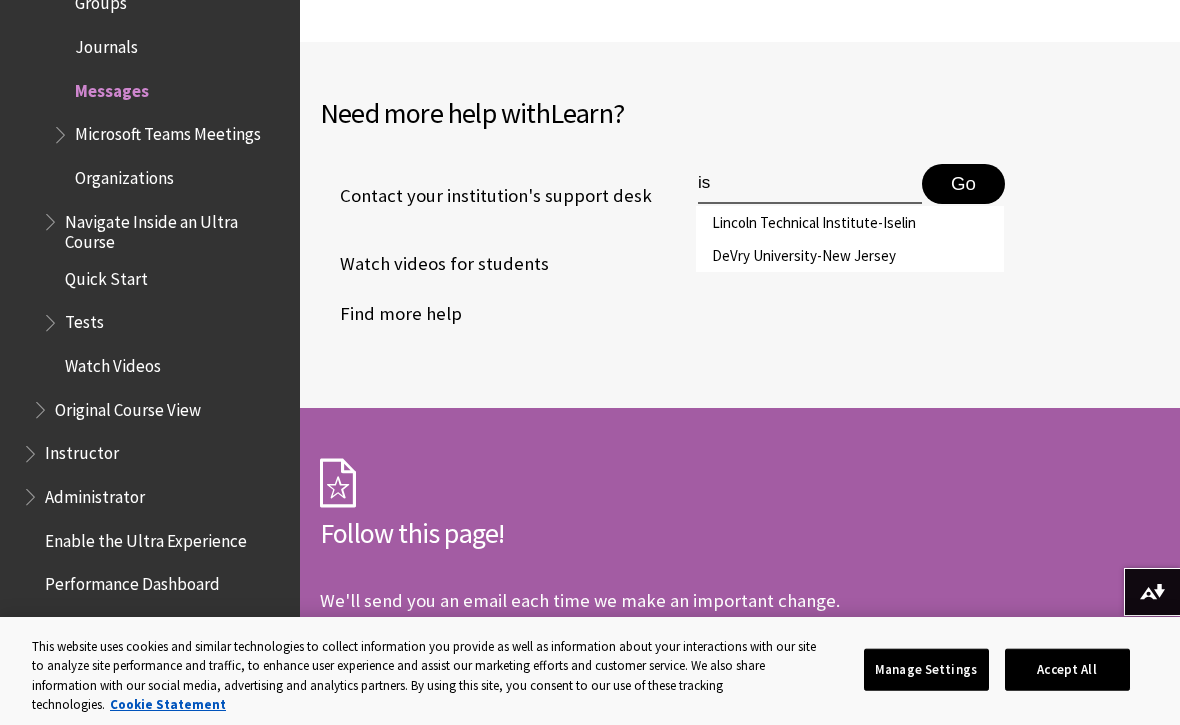 type on "i" 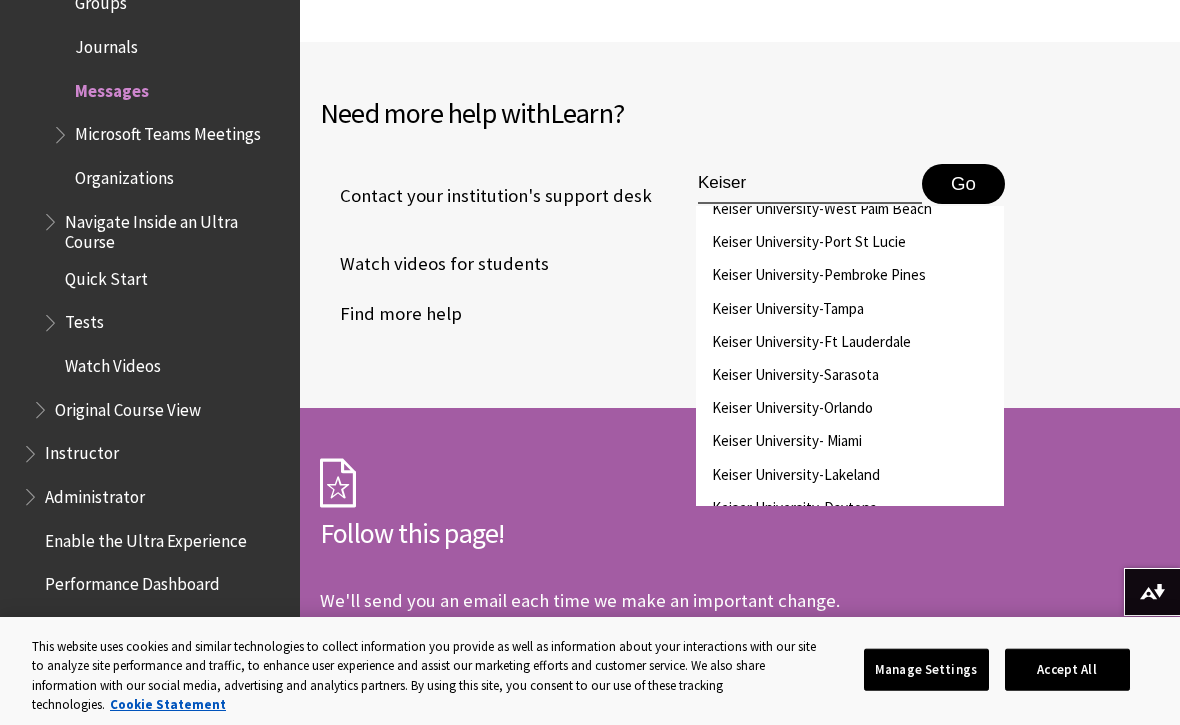 scroll, scrollTop: 178, scrollLeft: 0, axis: vertical 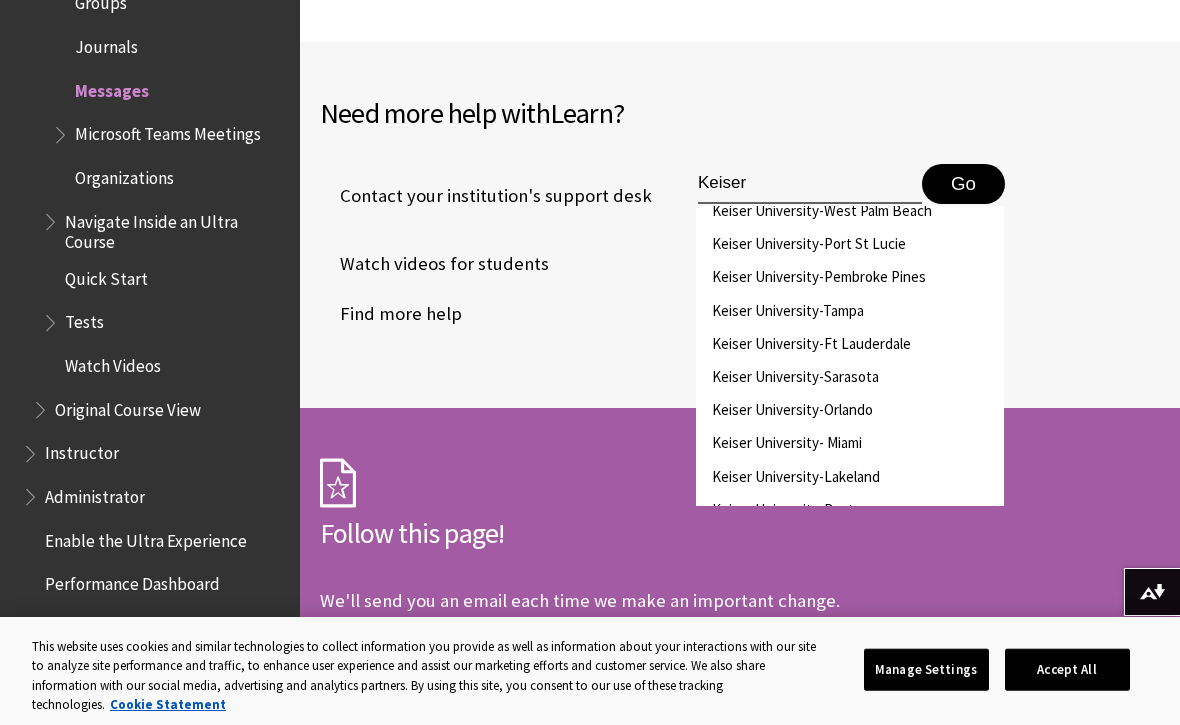 type on "Keiser" 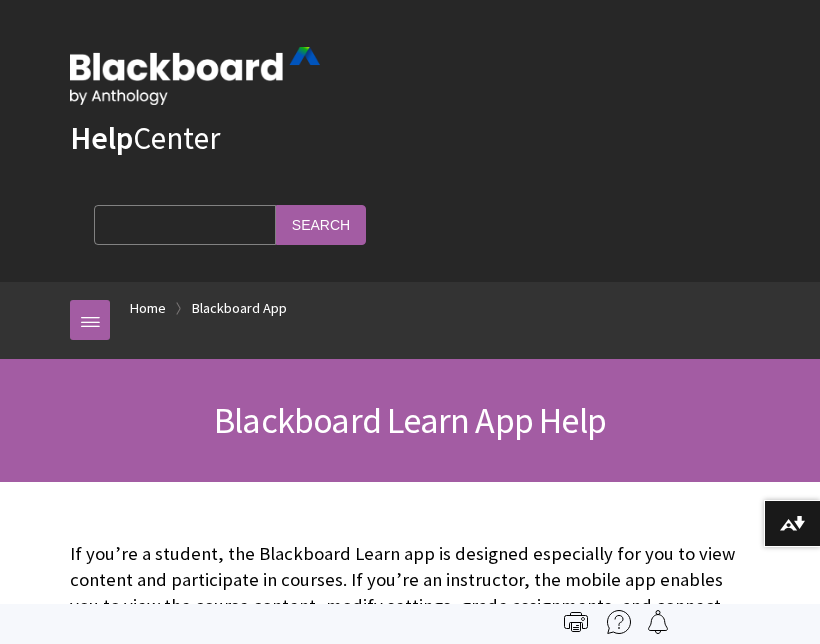 scroll, scrollTop: 0, scrollLeft: 0, axis: both 